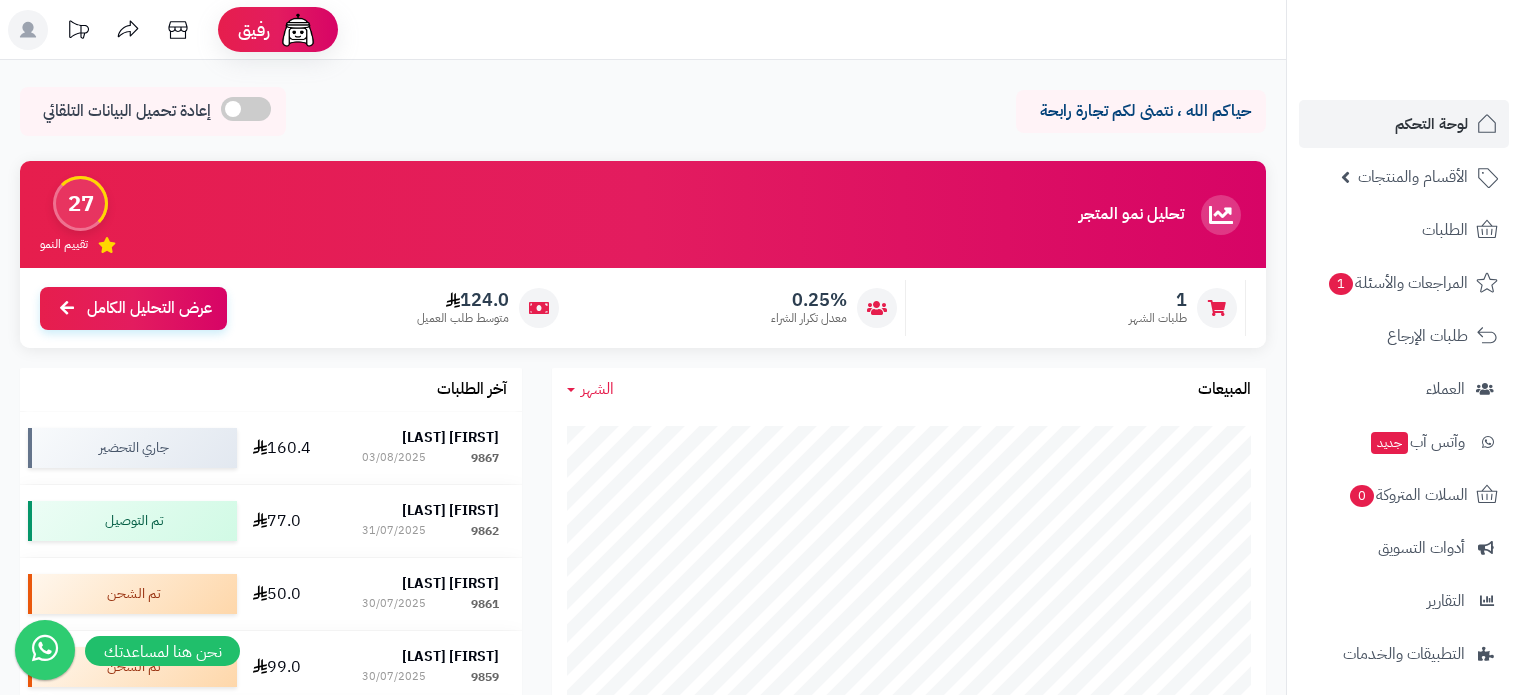 scroll, scrollTop: 0, scrollLeft: 0, axis: both 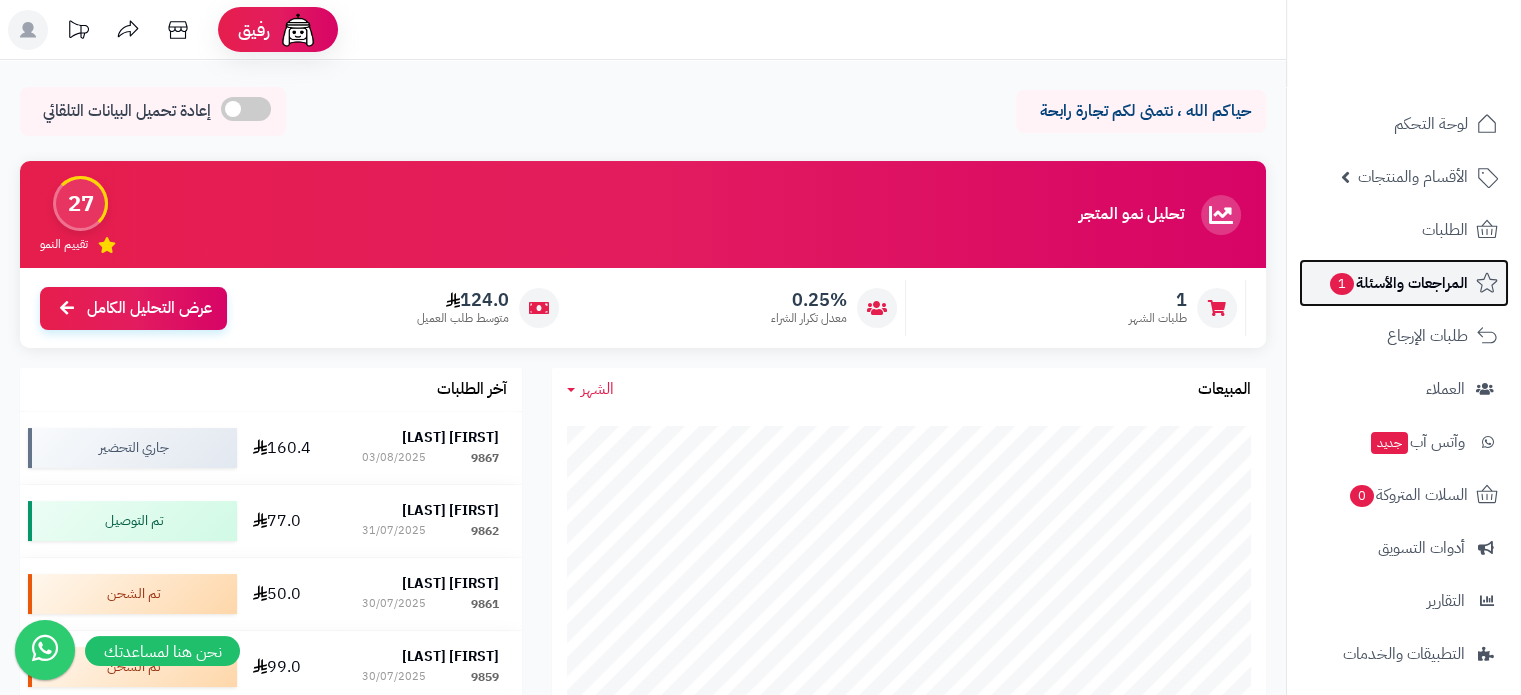 click on "المراجعات والأسئلة  1" at bounding box center (1398, 283) 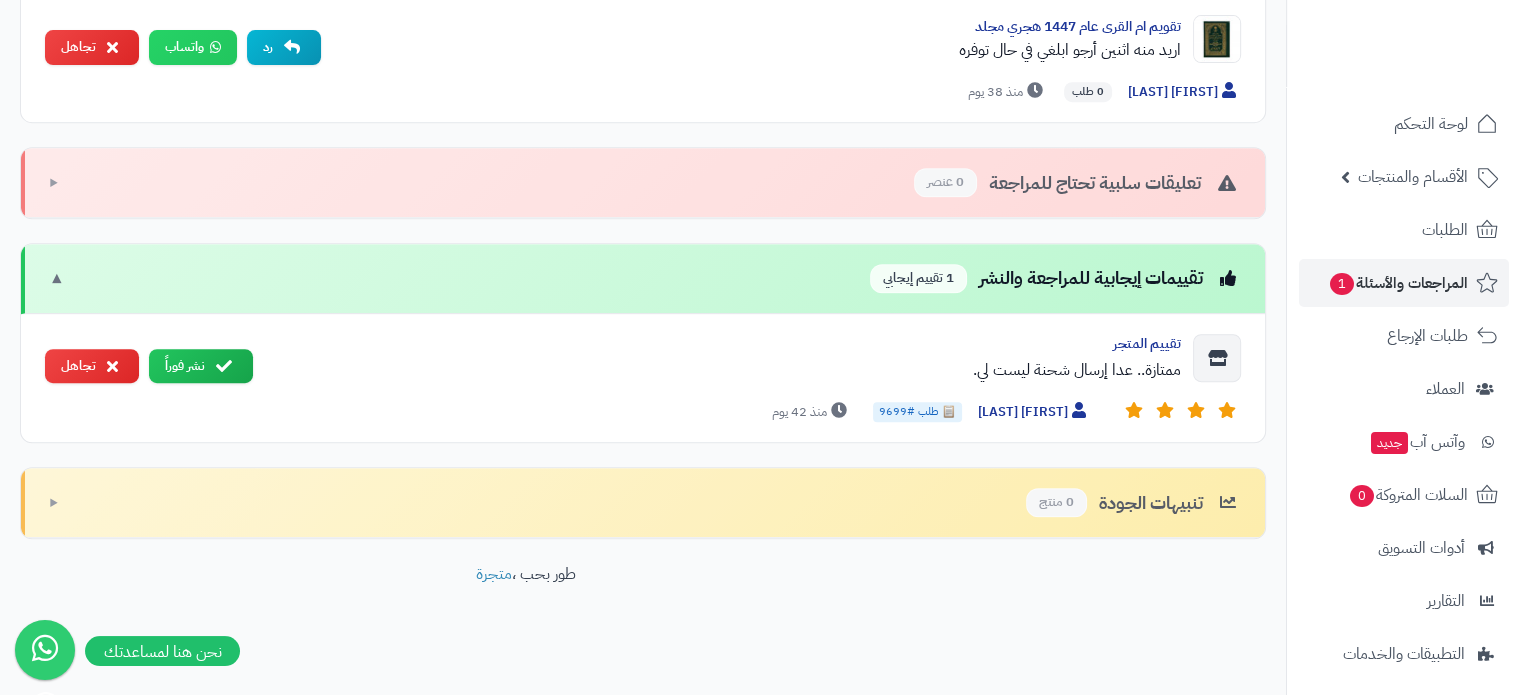 scroll, scrollTop: 683, scrollLeft: 0, axis: vertical 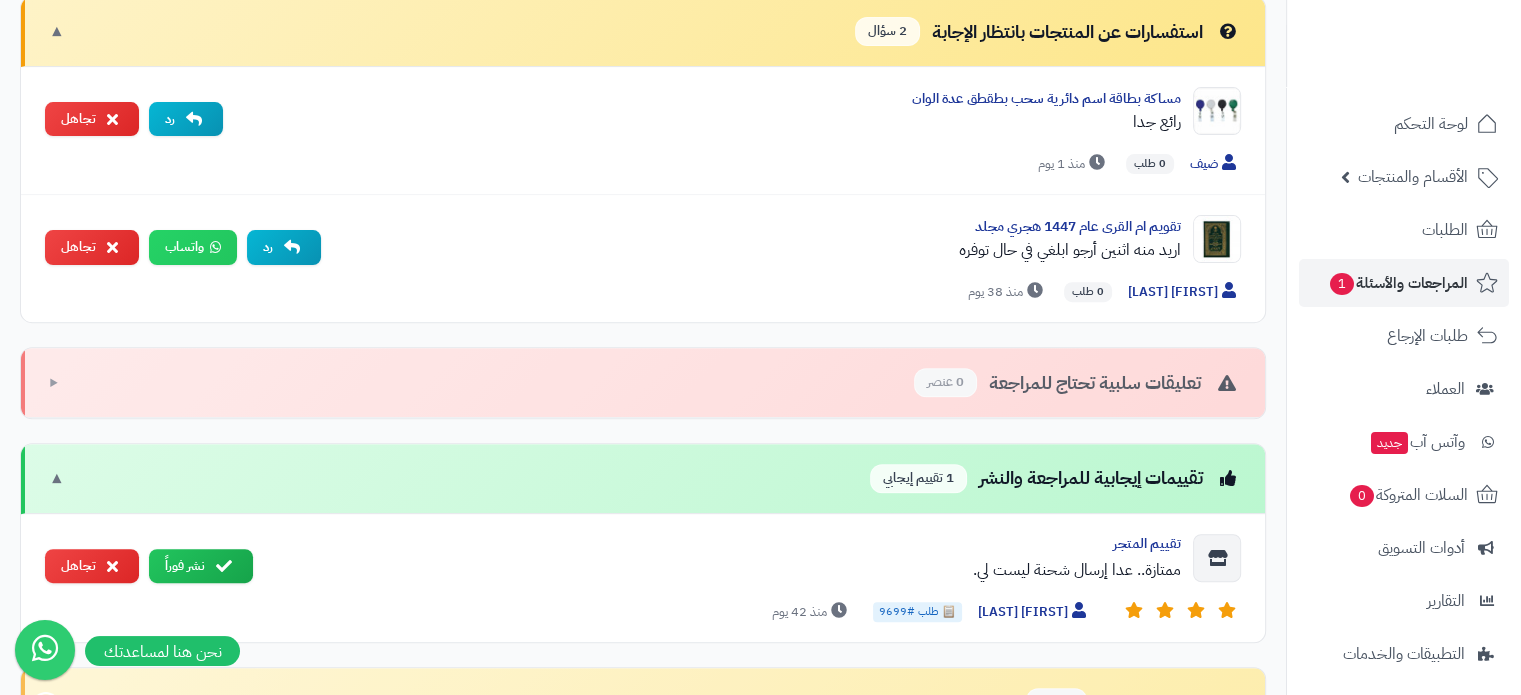 click on "تقييمات إيجابية للمراجعة والنشر
1 تقييم
إيجابي
▼" at bounding box center [643, 479] 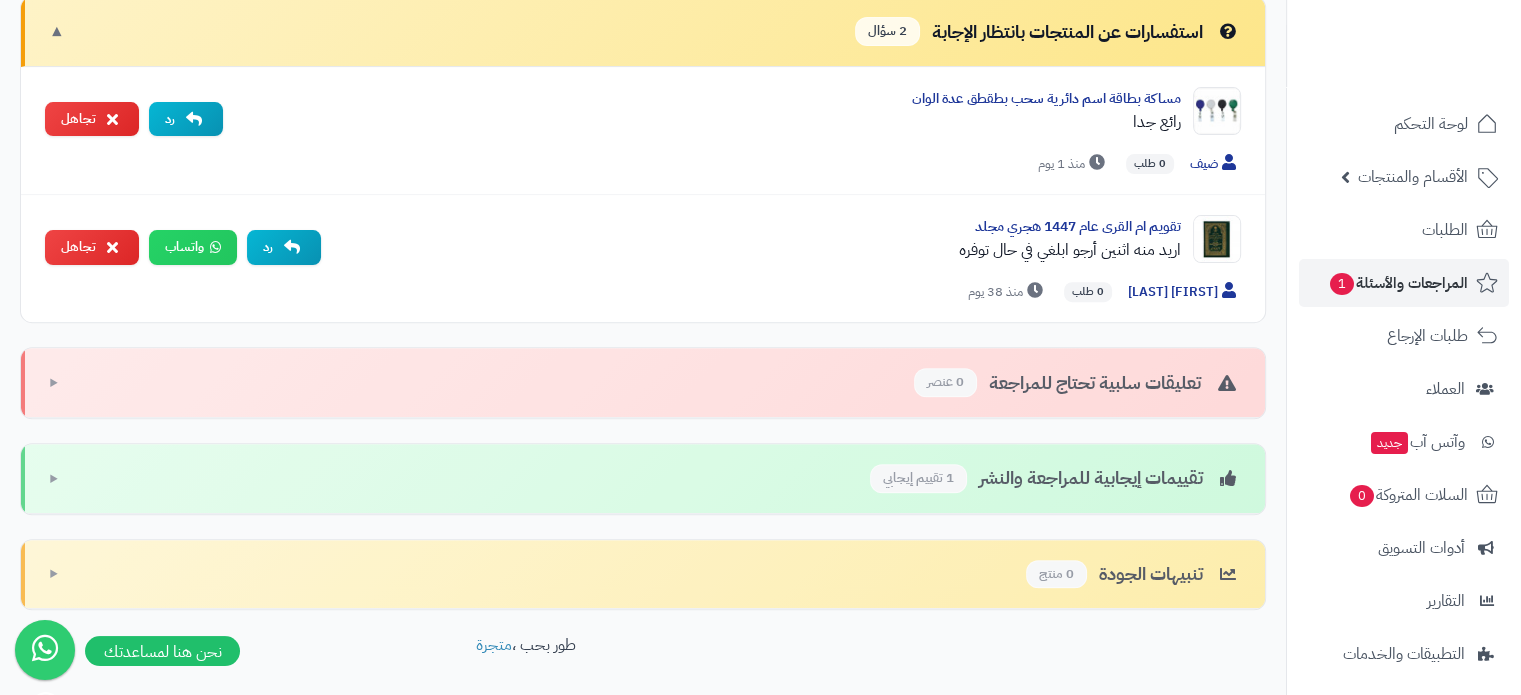 click on "تقييمات إيجابية للمراجعة والنشر
1 تقييم
إيجابي
▶" at bounding box center [643, 479] 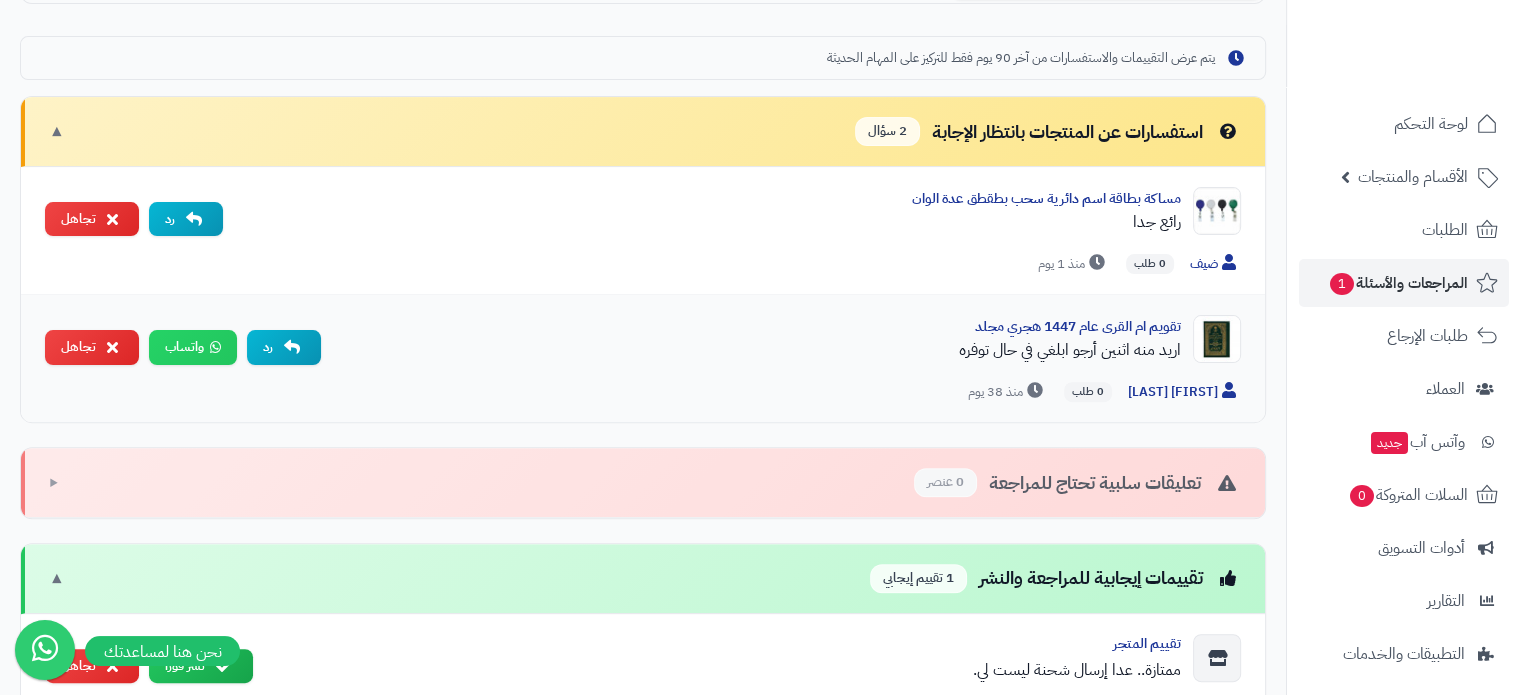 scroll, scrollTop: 483, scrollLeft: 0, axis: vertical 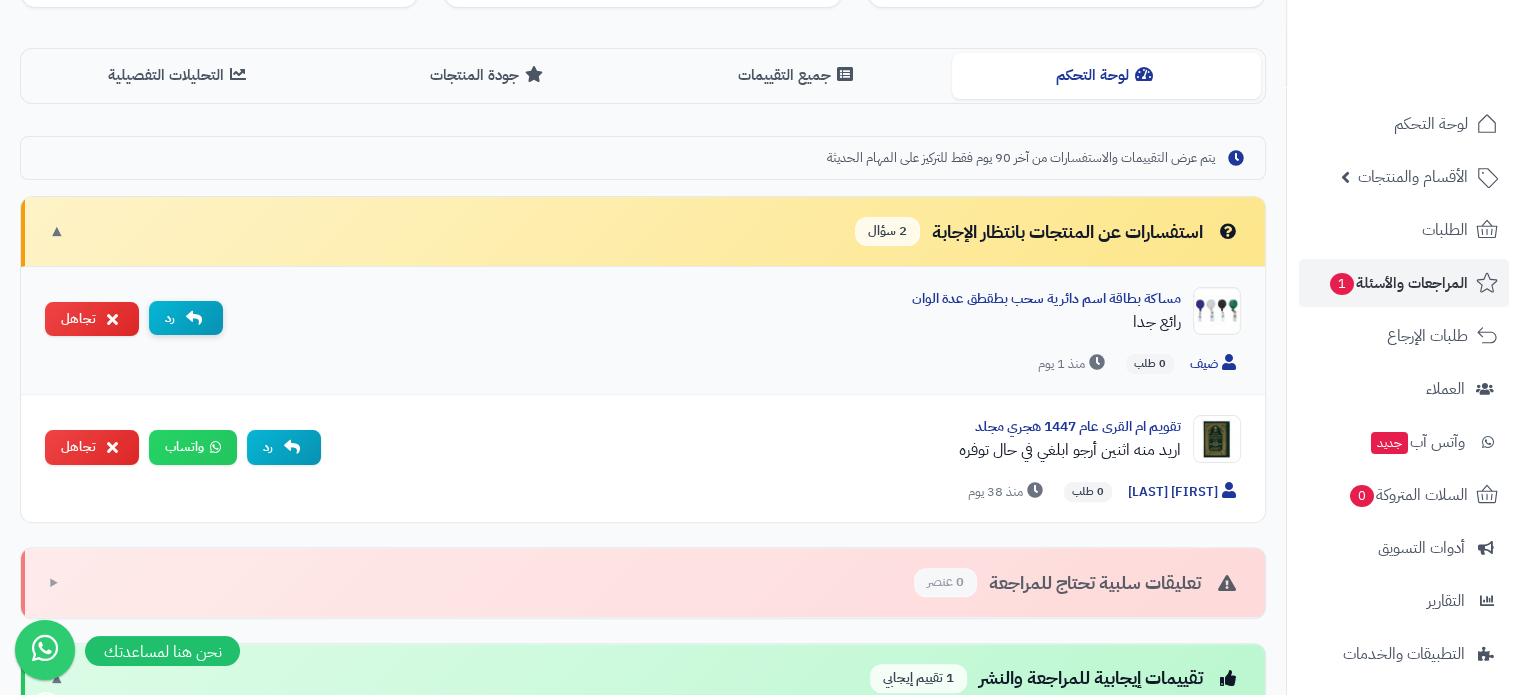 click at bounding box center (194, 318) 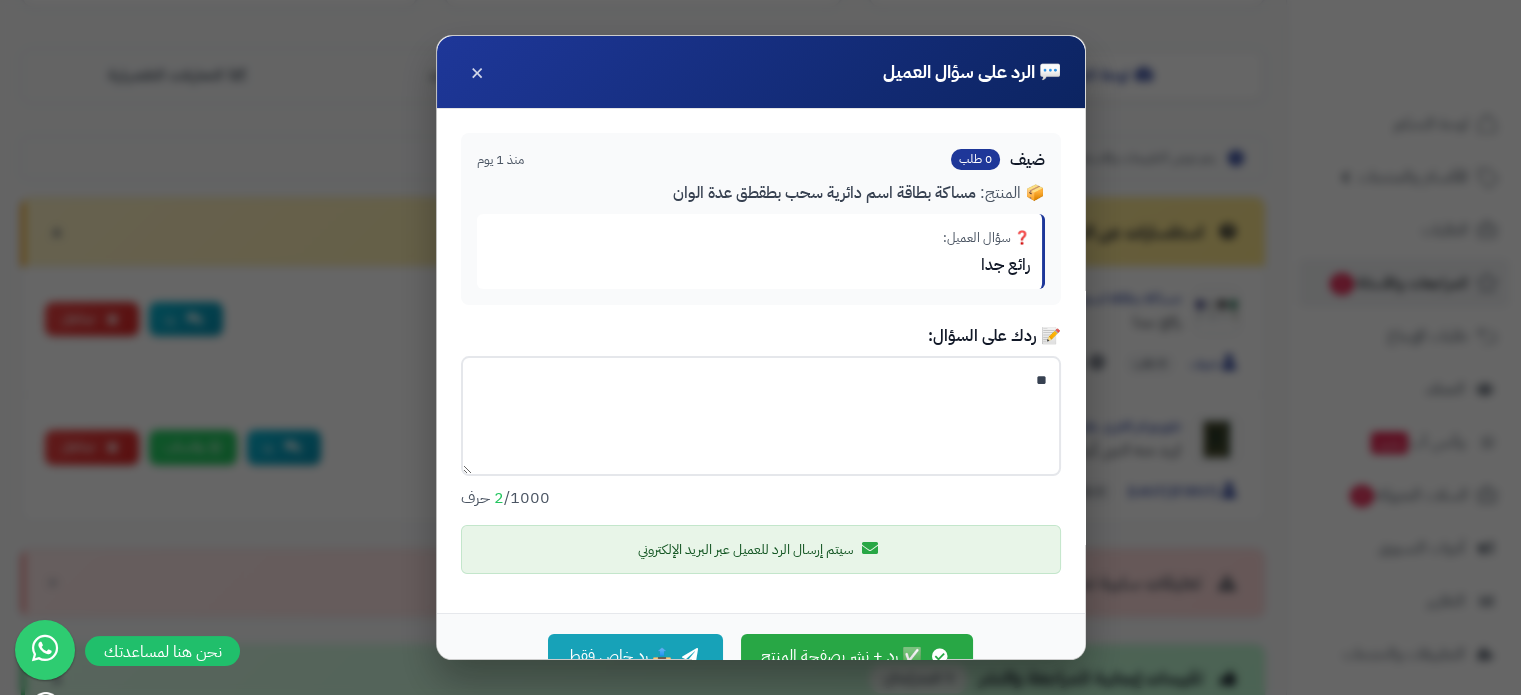 type on "*" 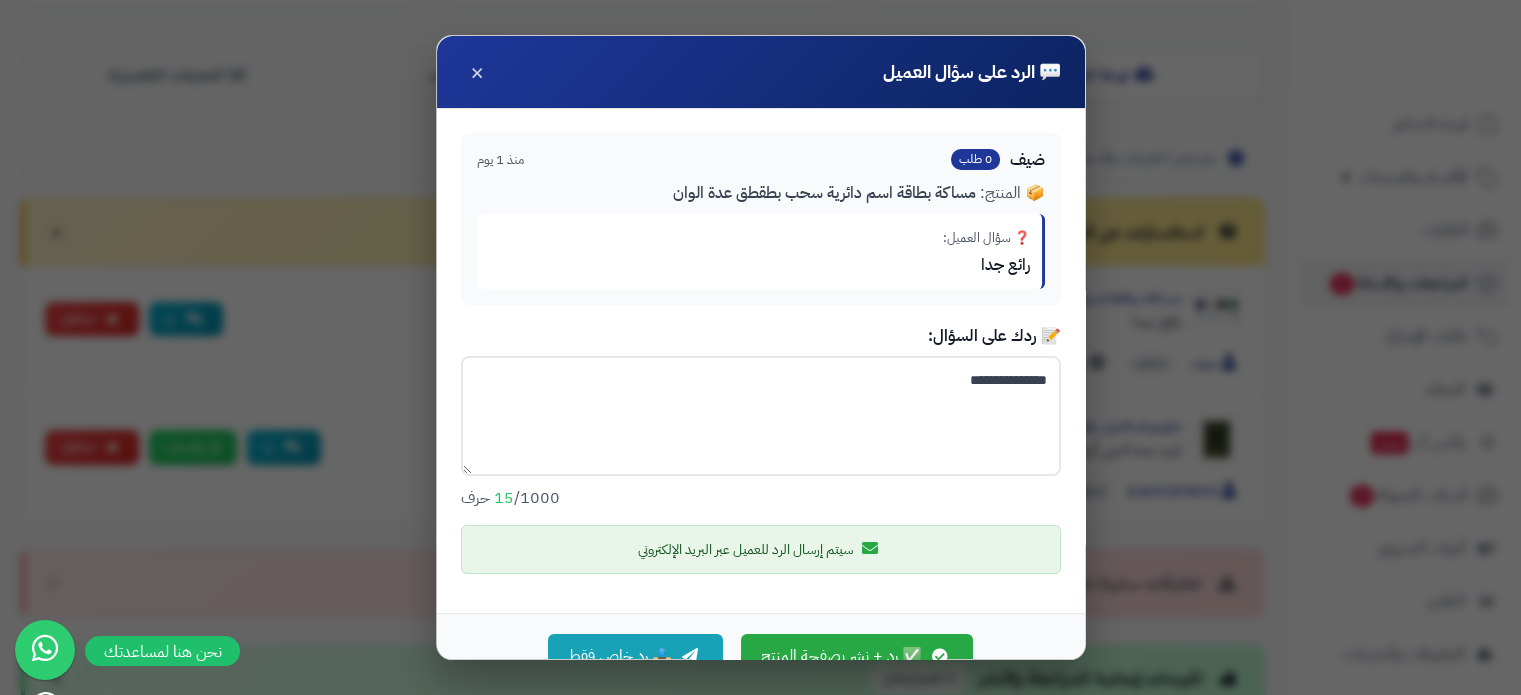 click on "**********" at bounding box center (761, 416) 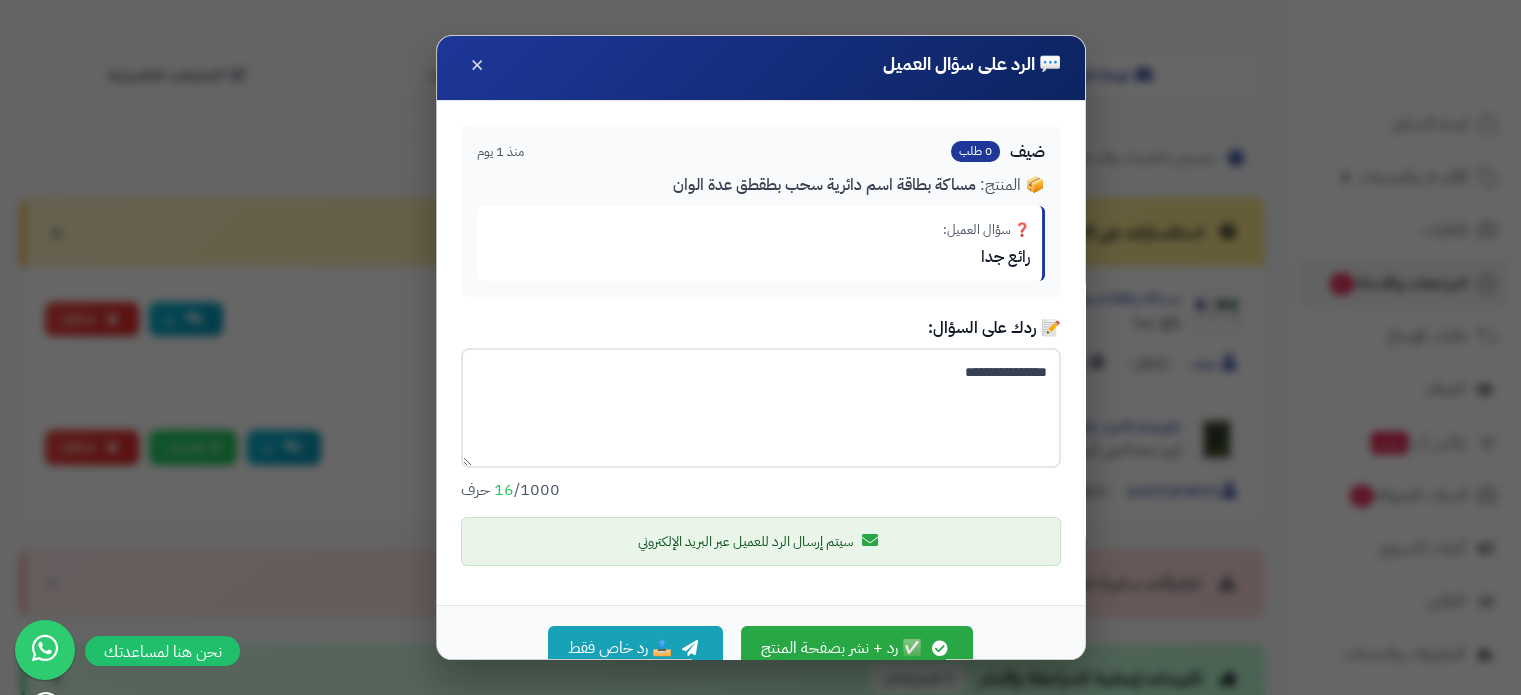 scroll, scrollTop: 36, scrollLeft: 0, axis: vertical 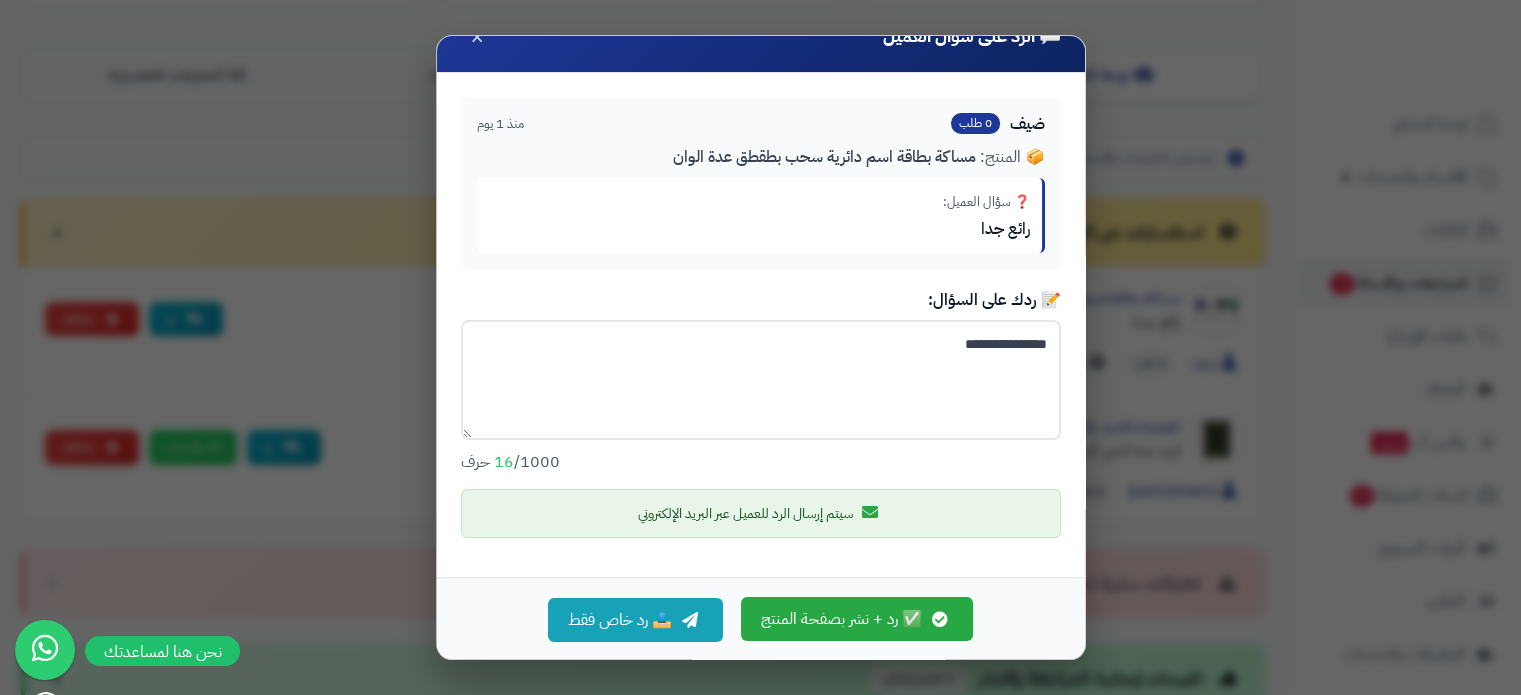 type on "**********" 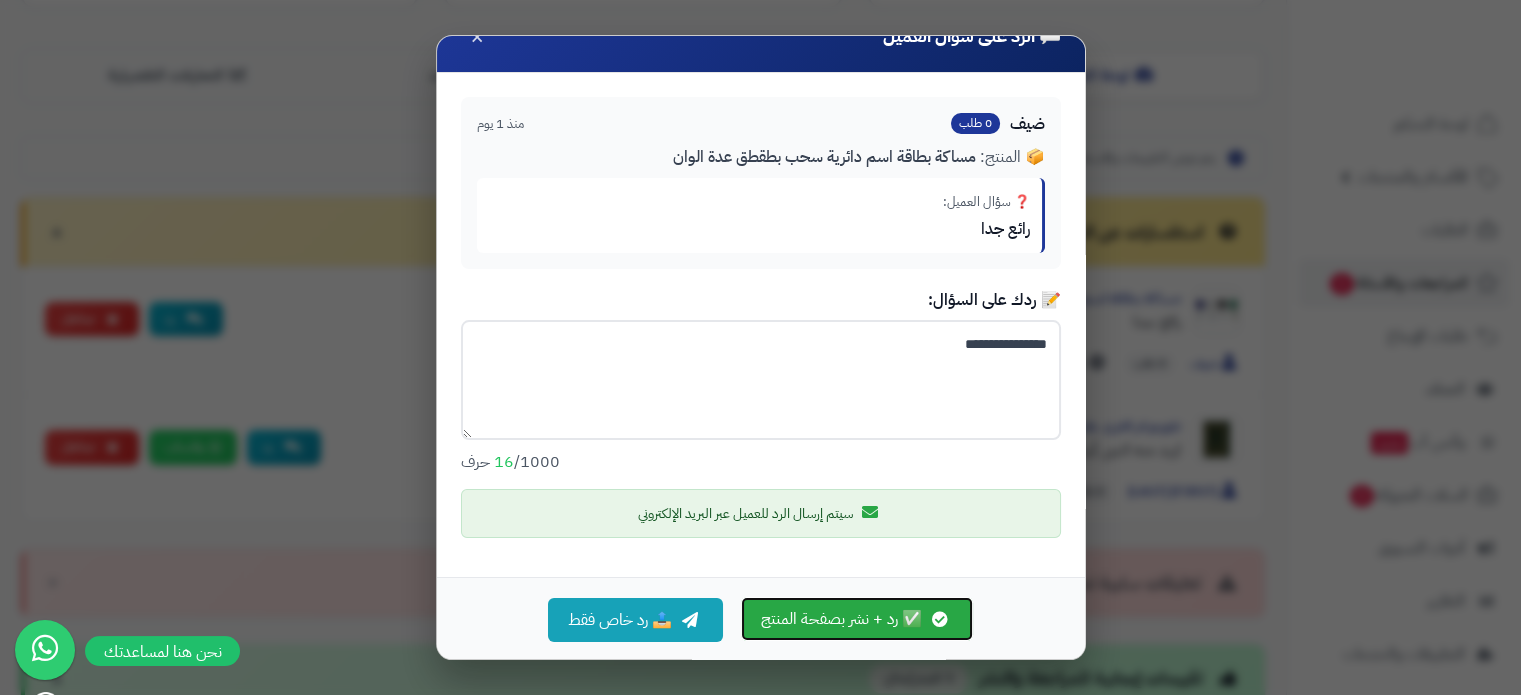 click on "✅ رد + نشر بصفحة المنتج" at bounding box center [857, 619] 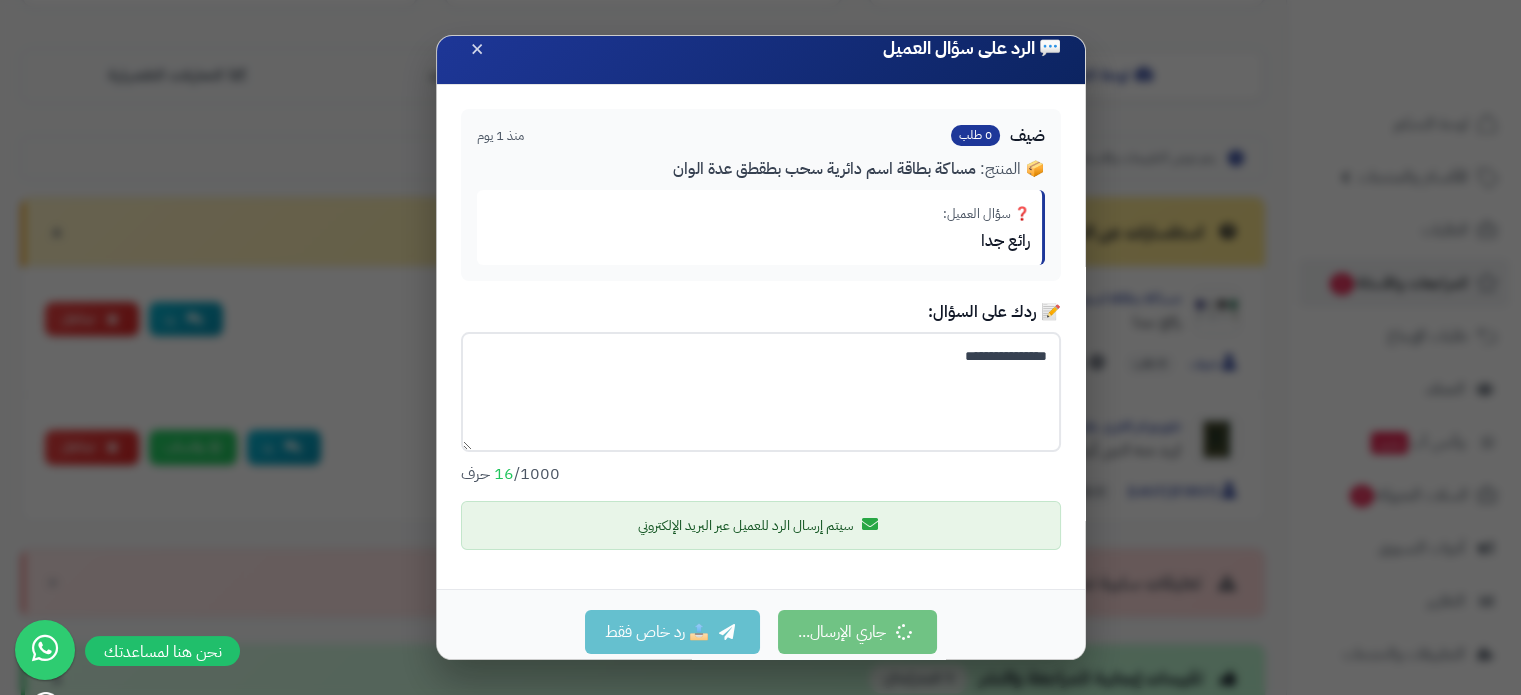 scroll, scrollTop: 36, scrollLeft: 0, axis: vertical 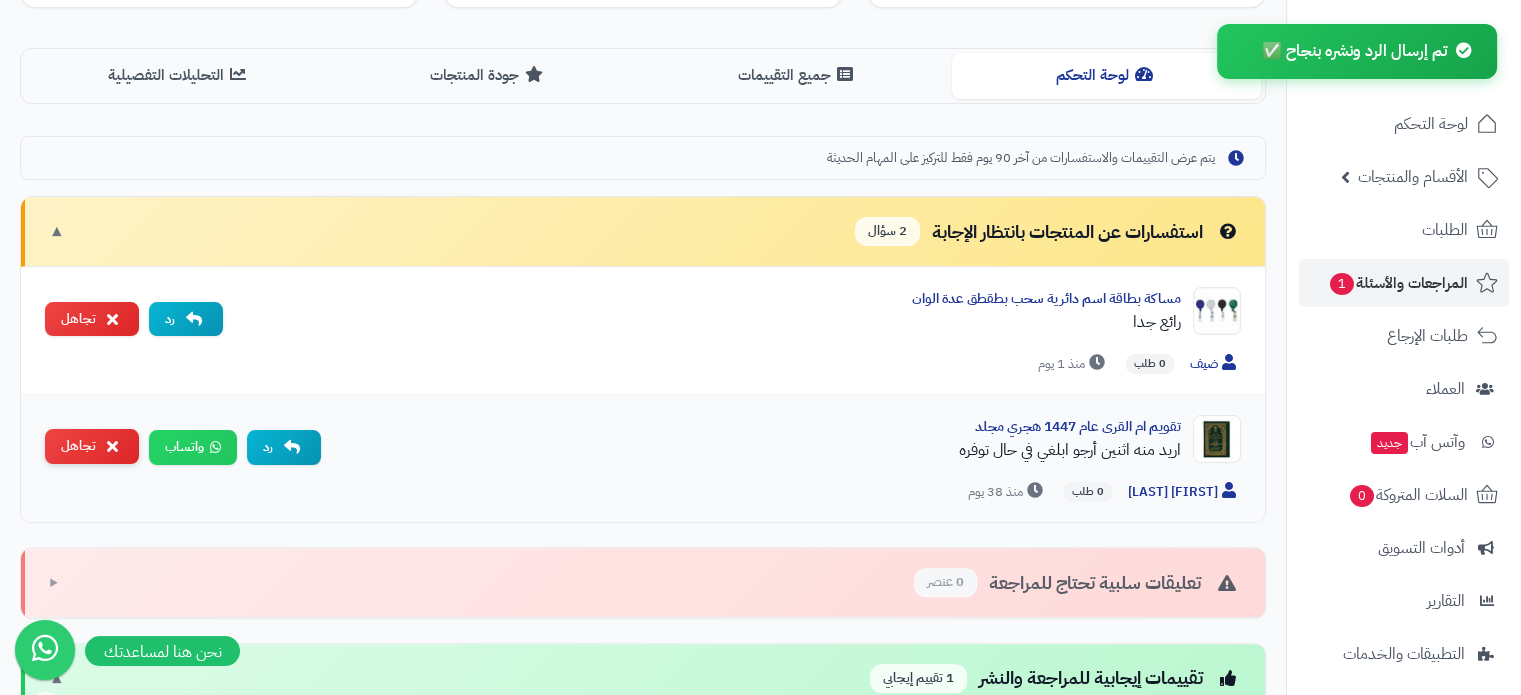 click on "تجاهل" at bounding box center [92, 446] 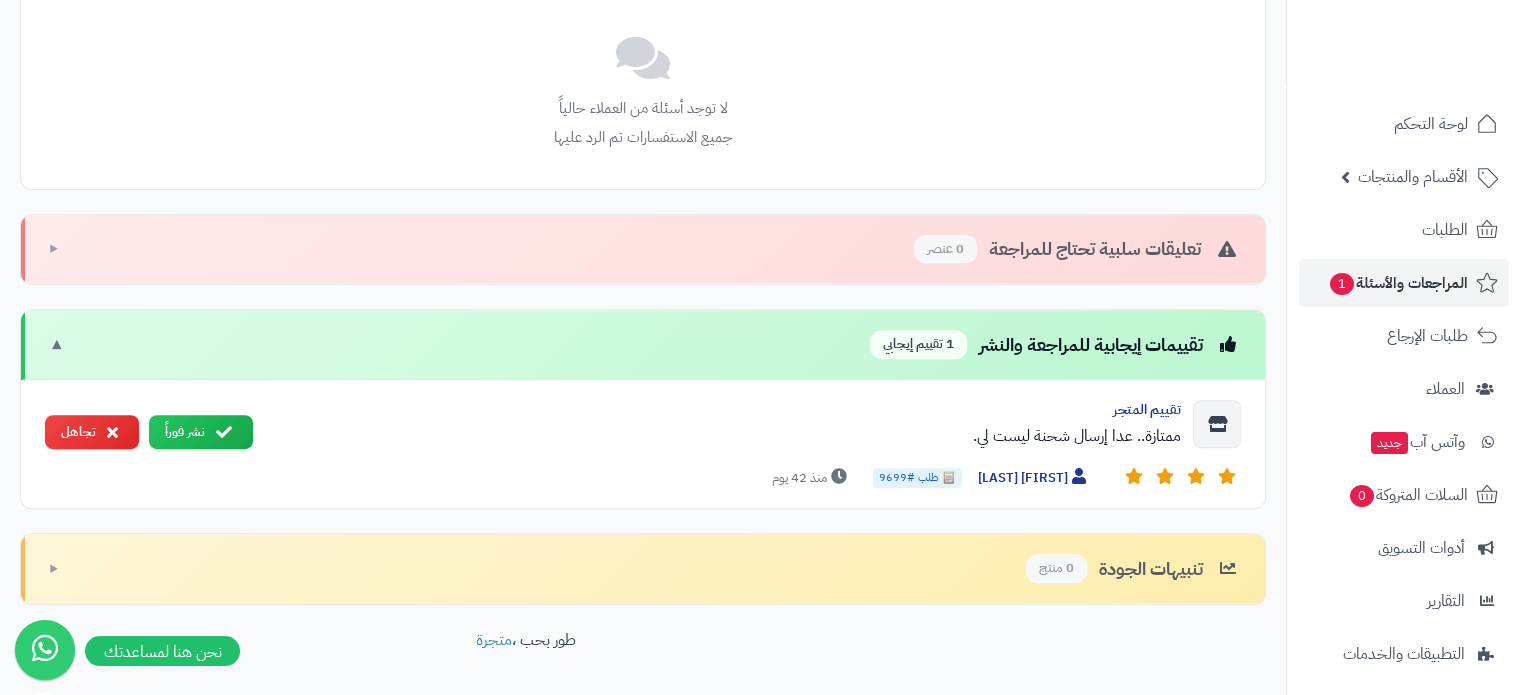 scroll, scrollTop: 824, scrollLeft: 0, axis: vertical 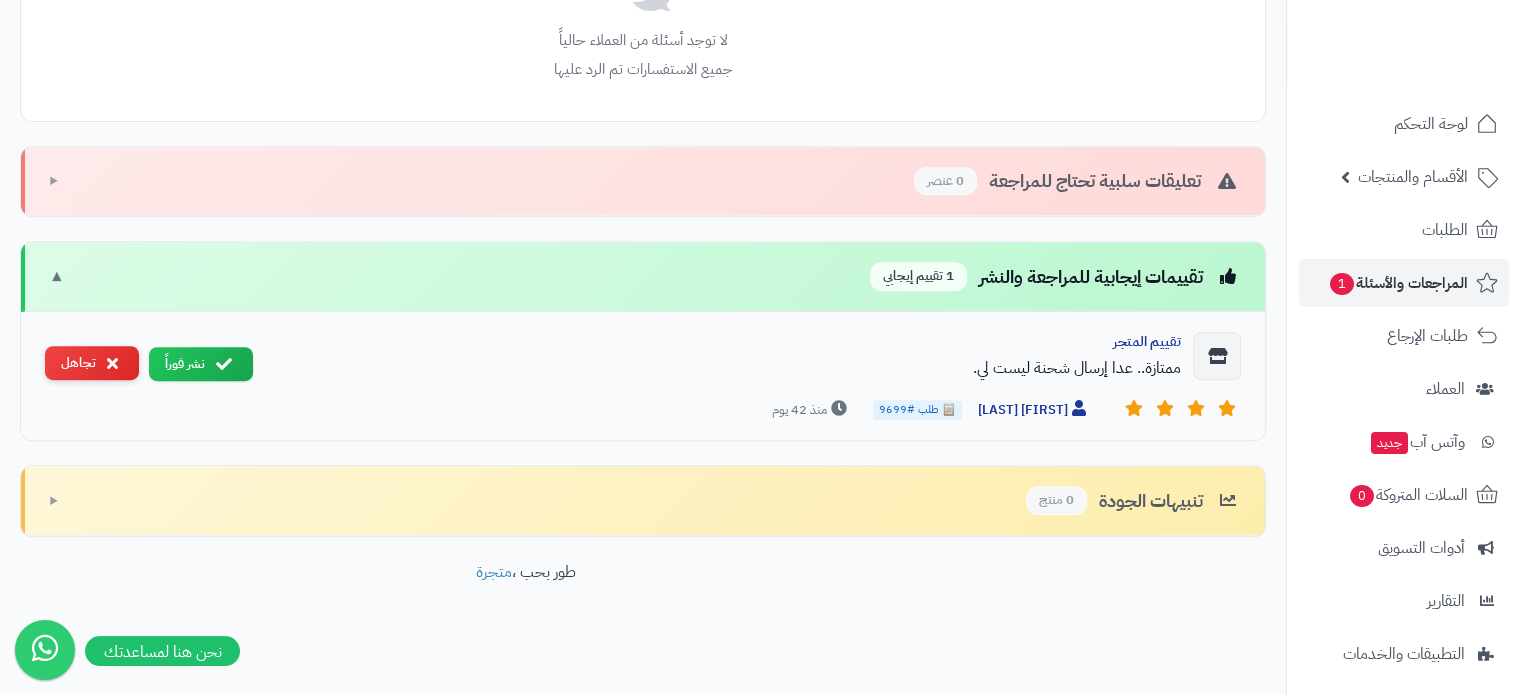 click on "تجاهل" at bounding box center [92, 363] 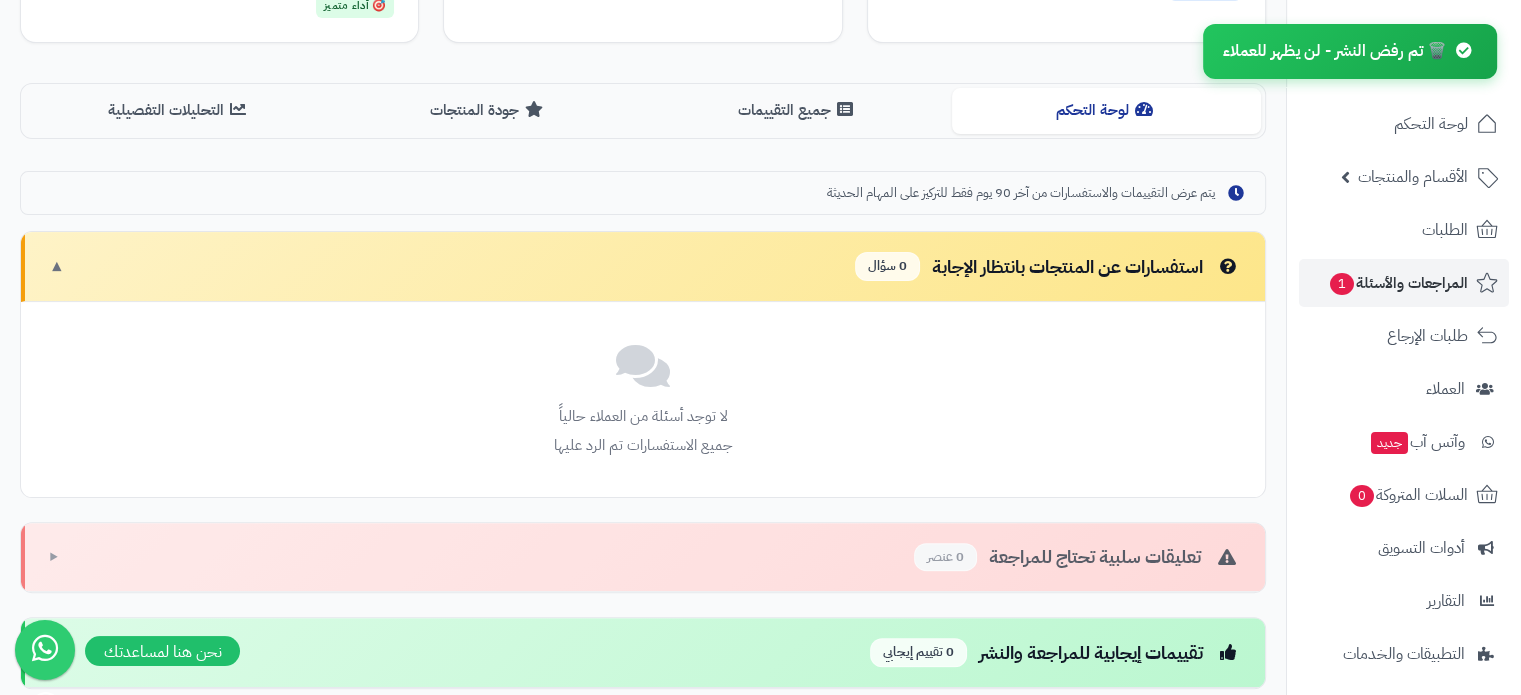 scroll, scrollTop: 296, scrollLeft: 0, axis: vertical 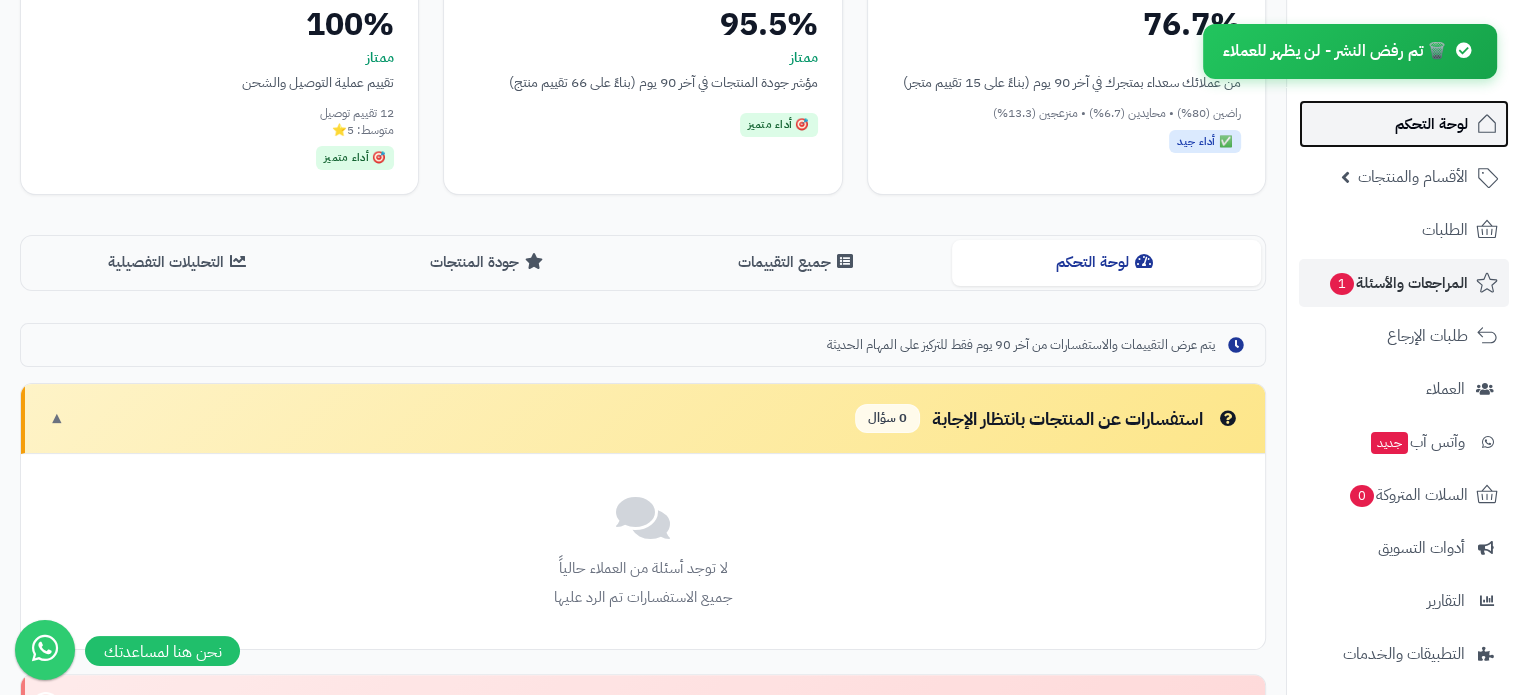 click on "لوحة التحكم" at bounding box center (1431, 124) 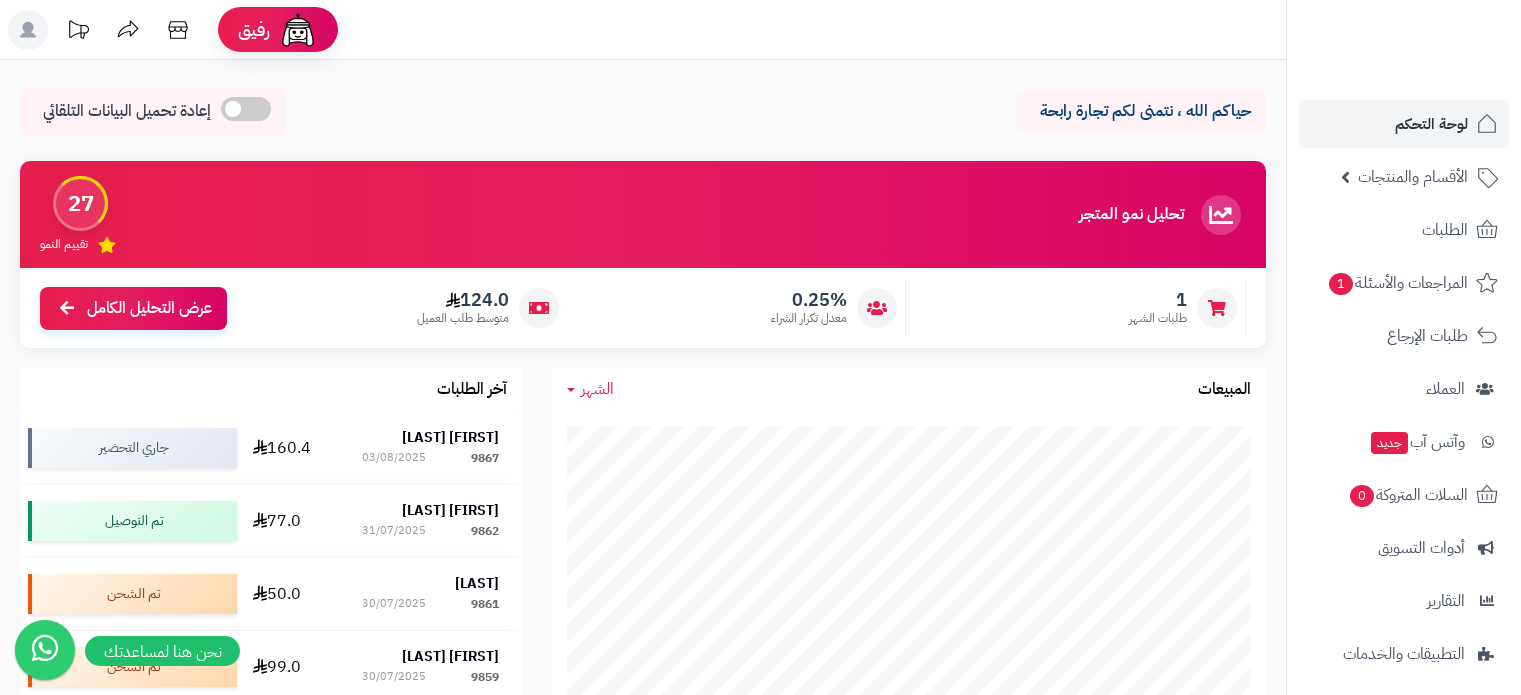 scroll, scrollTop: 0, scrollLeft: 0, axis: both 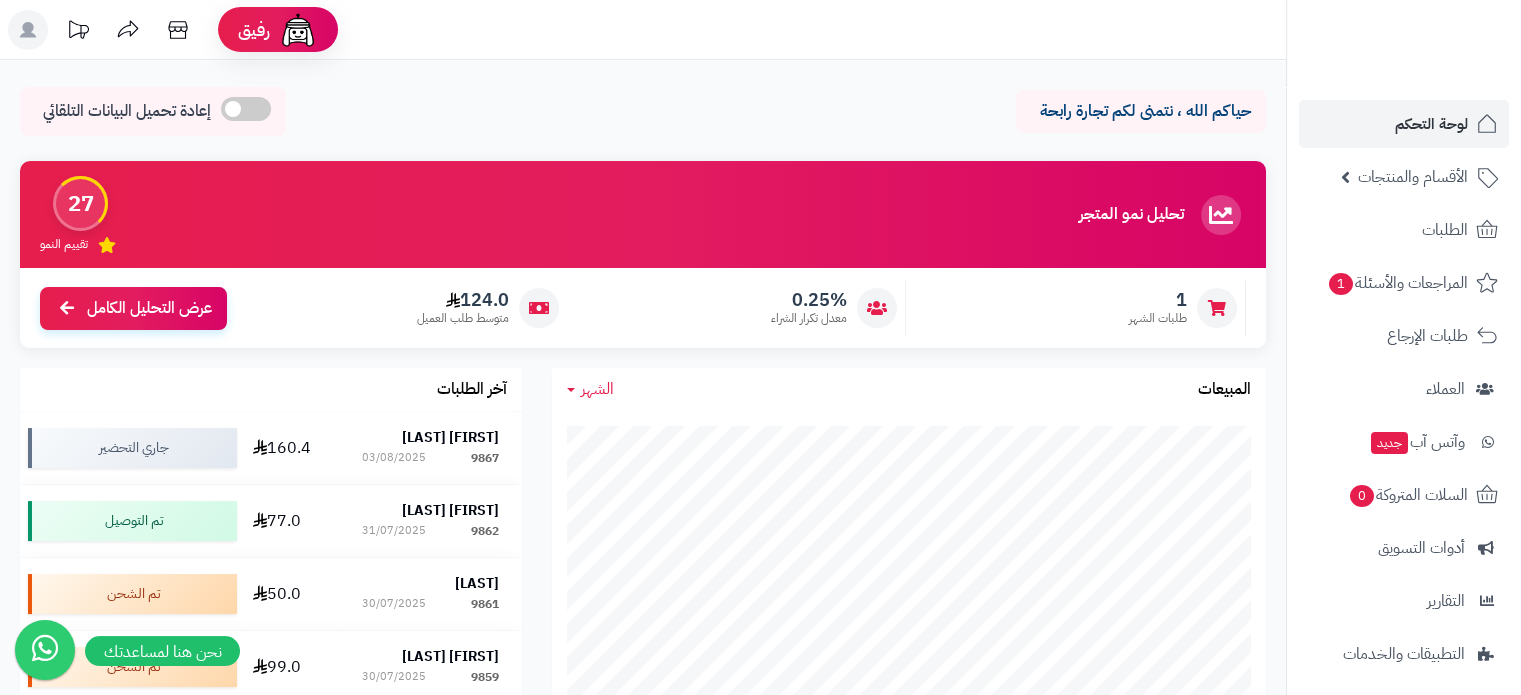 click on "المراجعات والأسئلة  1" at bounding box center [1397, 283] 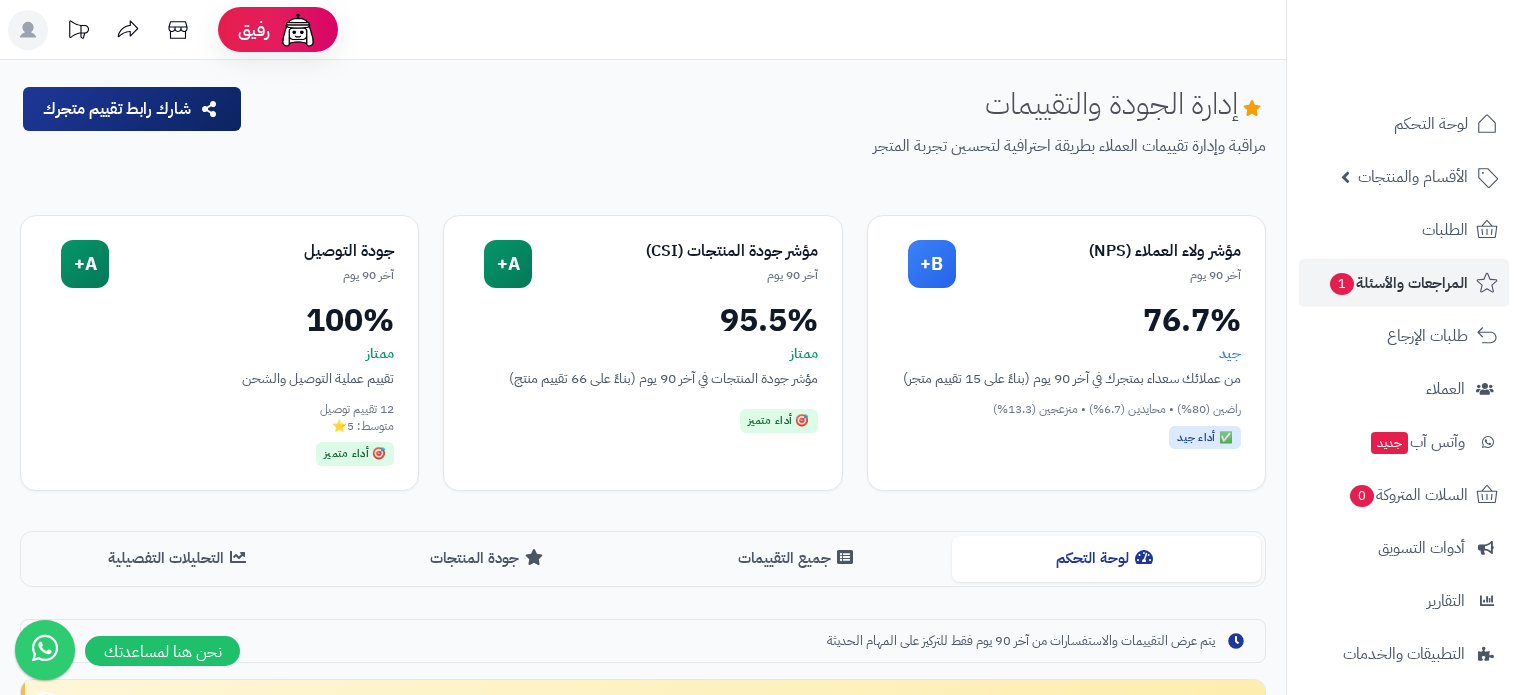 scroll, scrollTop: 0, scrollLeft: 0, axis: both 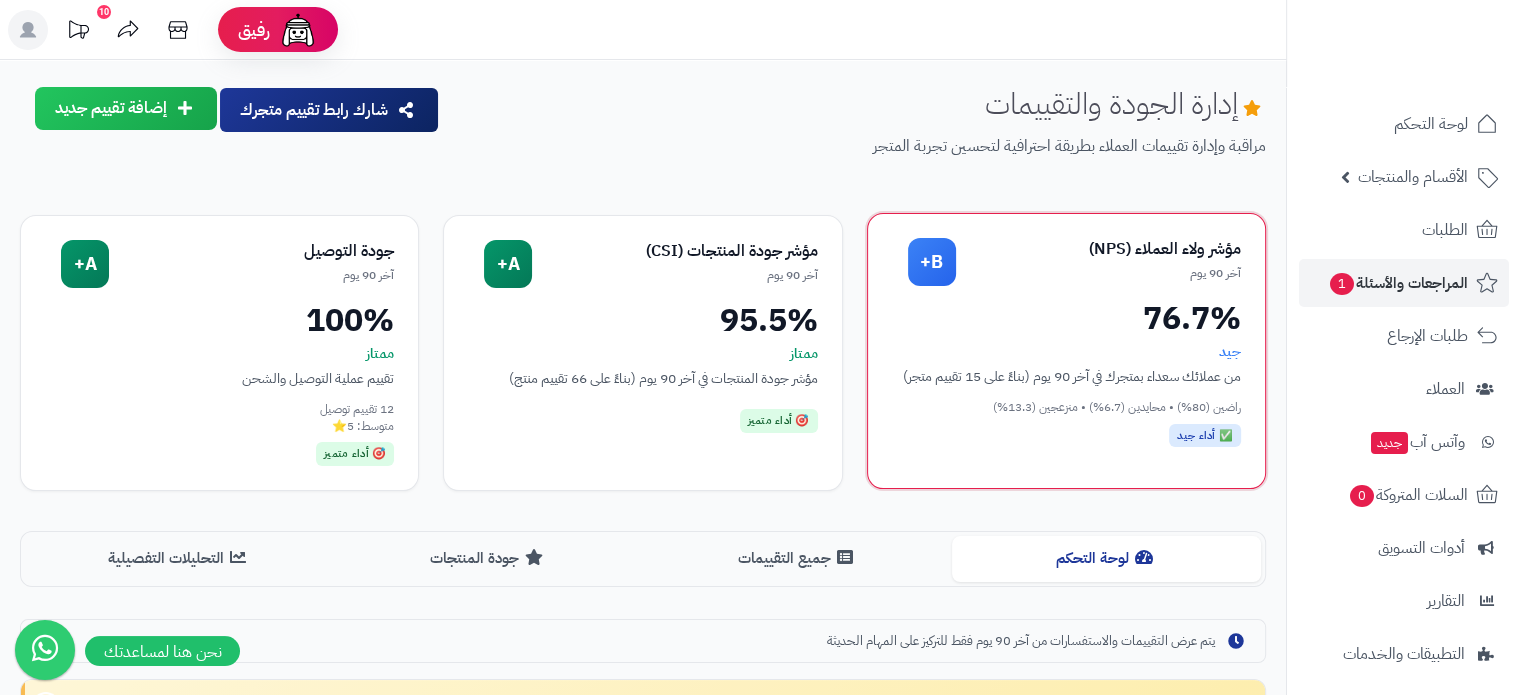 click on "من عملائك سعداء بمتجرك في آخر 90 يوم (بناءً على 15 تقييم متجر)" at bounding box center [1066, 376] 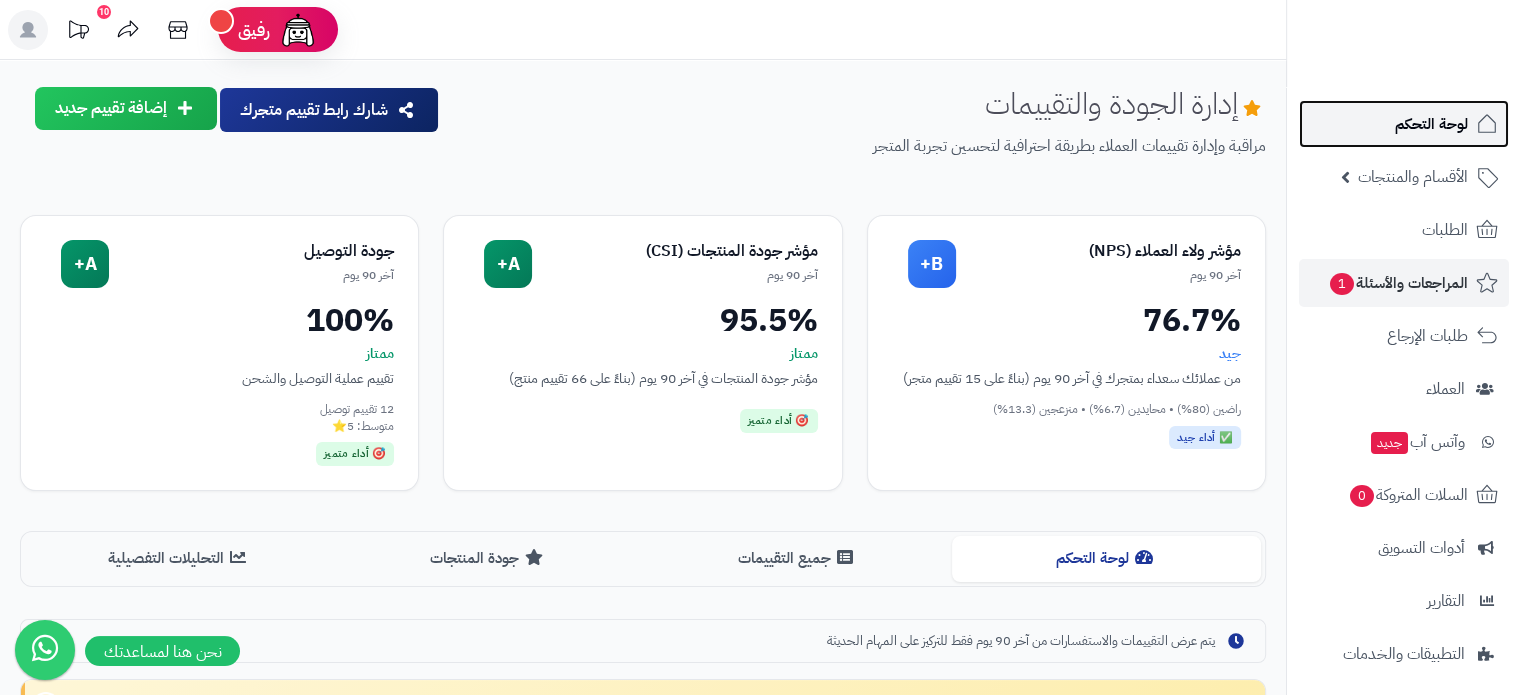 click on "لوحة التحكم" at bounding box center [1431, 124] 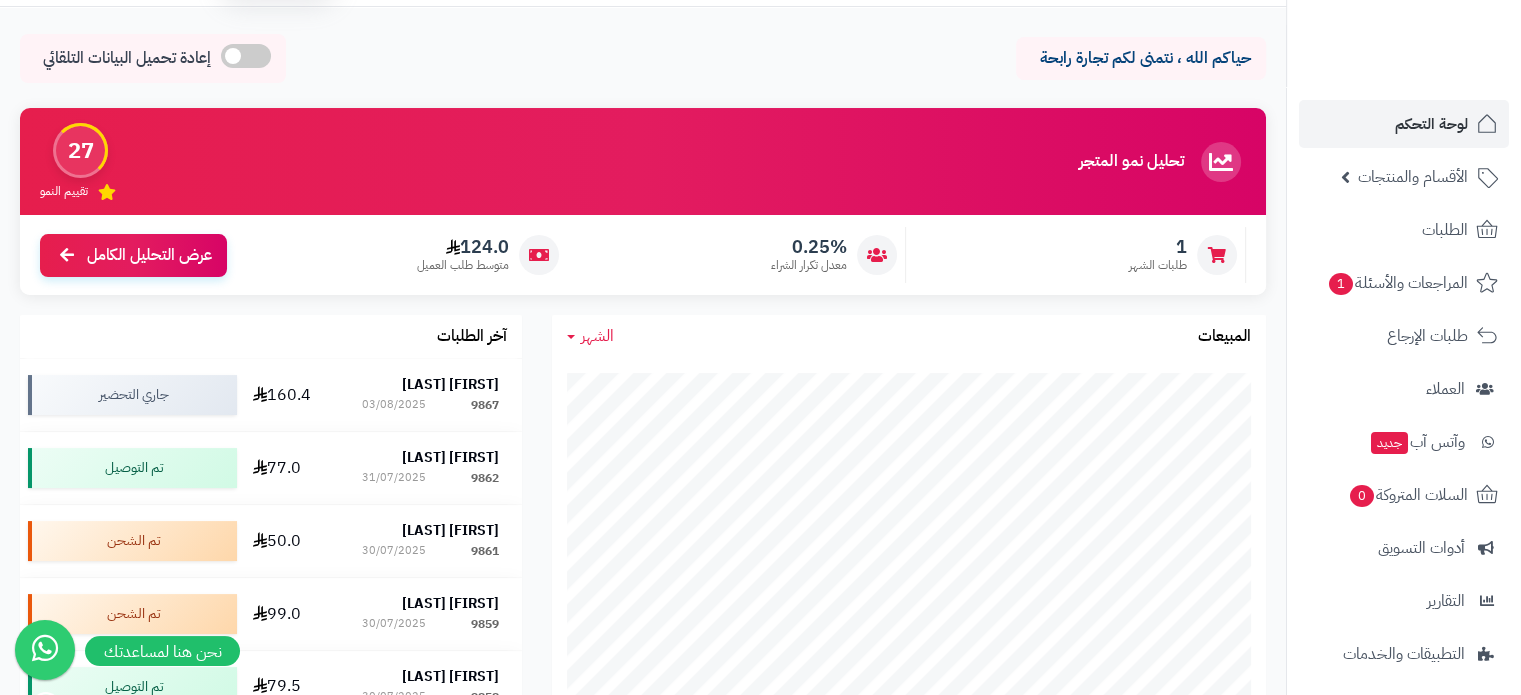 scroll, scrollTop: 200, scrollLeft: 0, axis: vertical 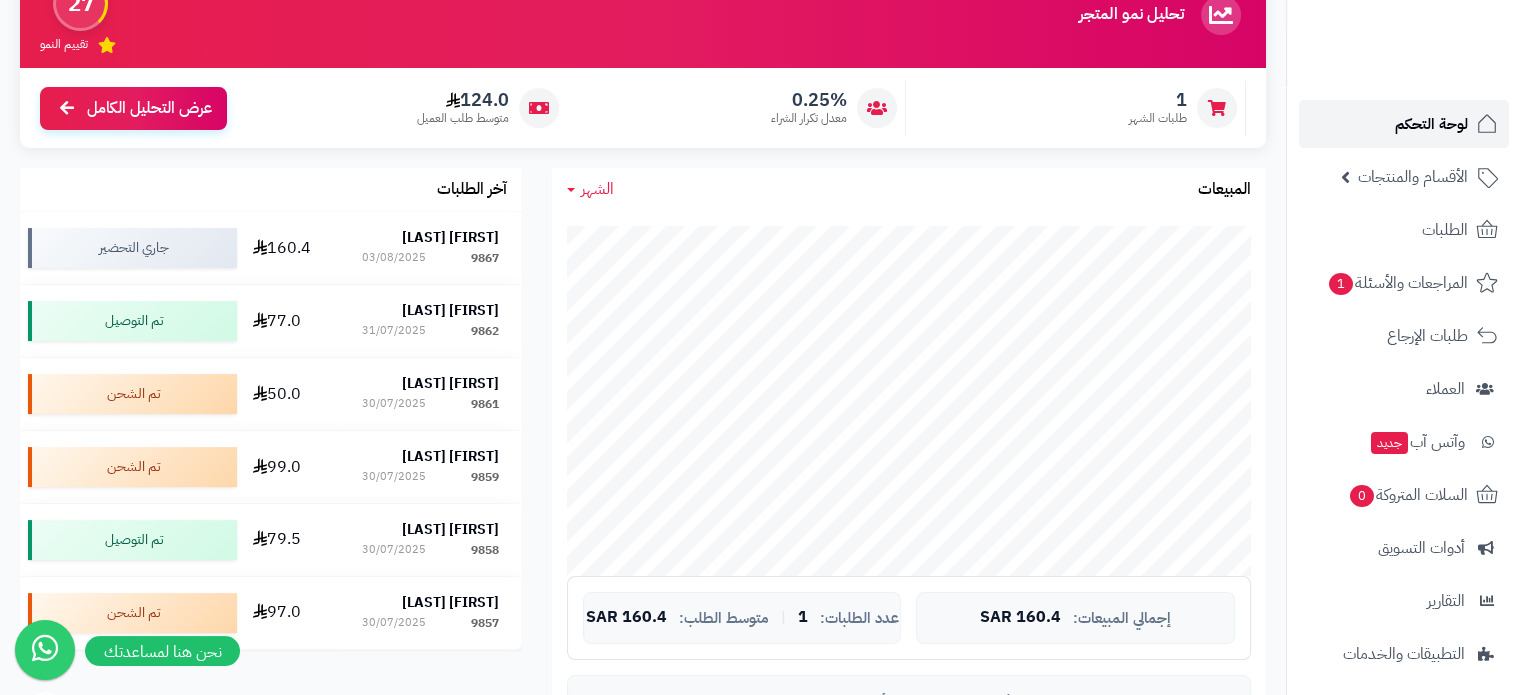 click on "لوحة التحكم" at bounding box center [1431, 124] 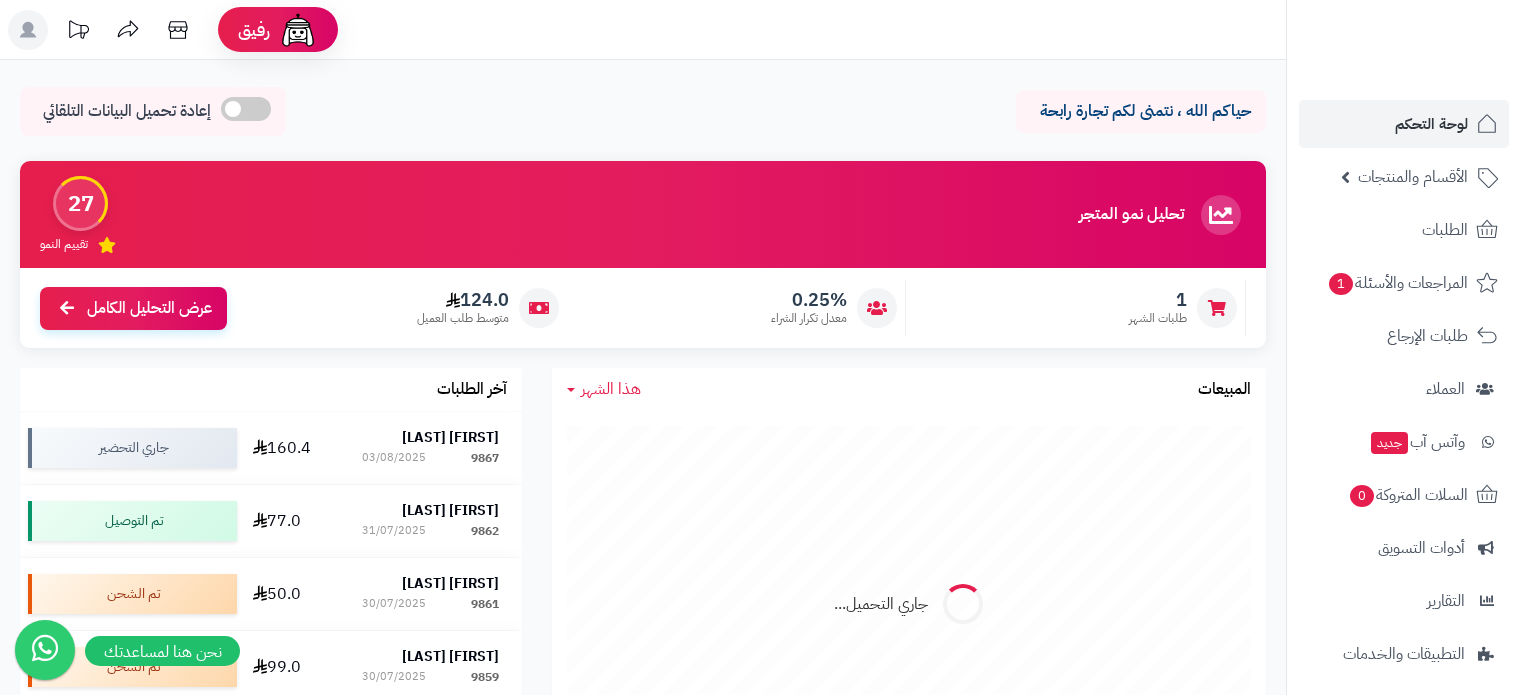 scroll, scrollTop: 0, scrollLeft: 0, axis: both 